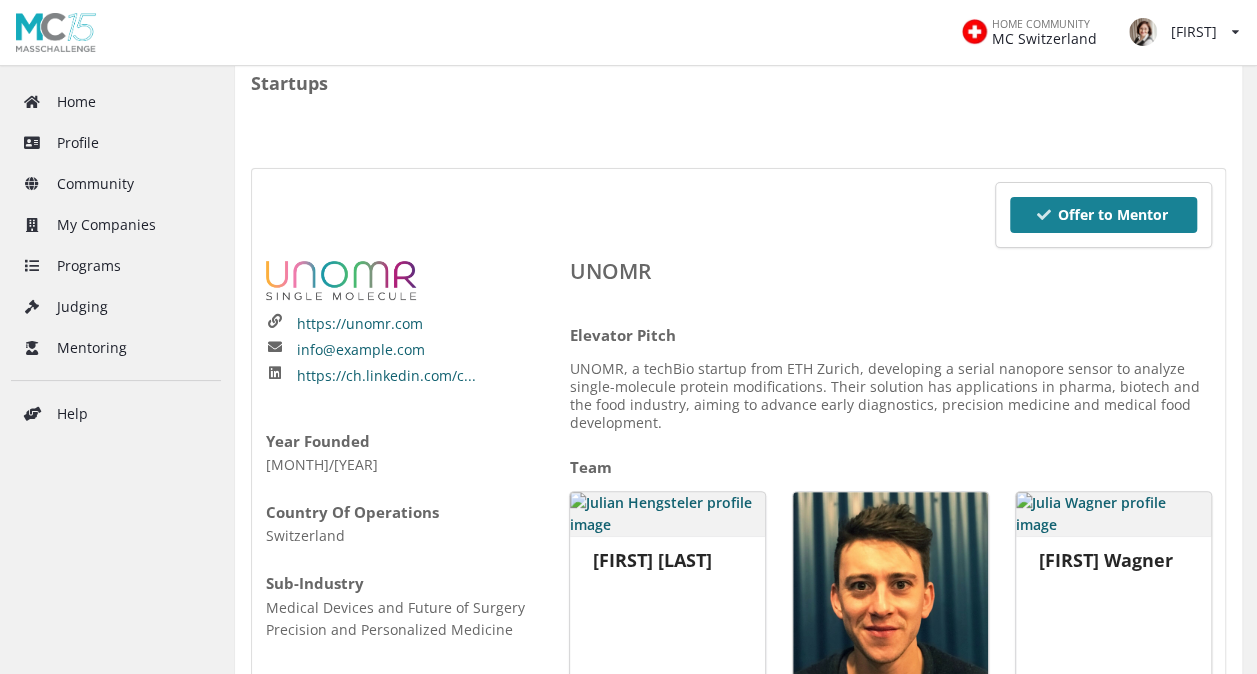scroll, scrollTop: 0, scrollLeft: 0, axis: both 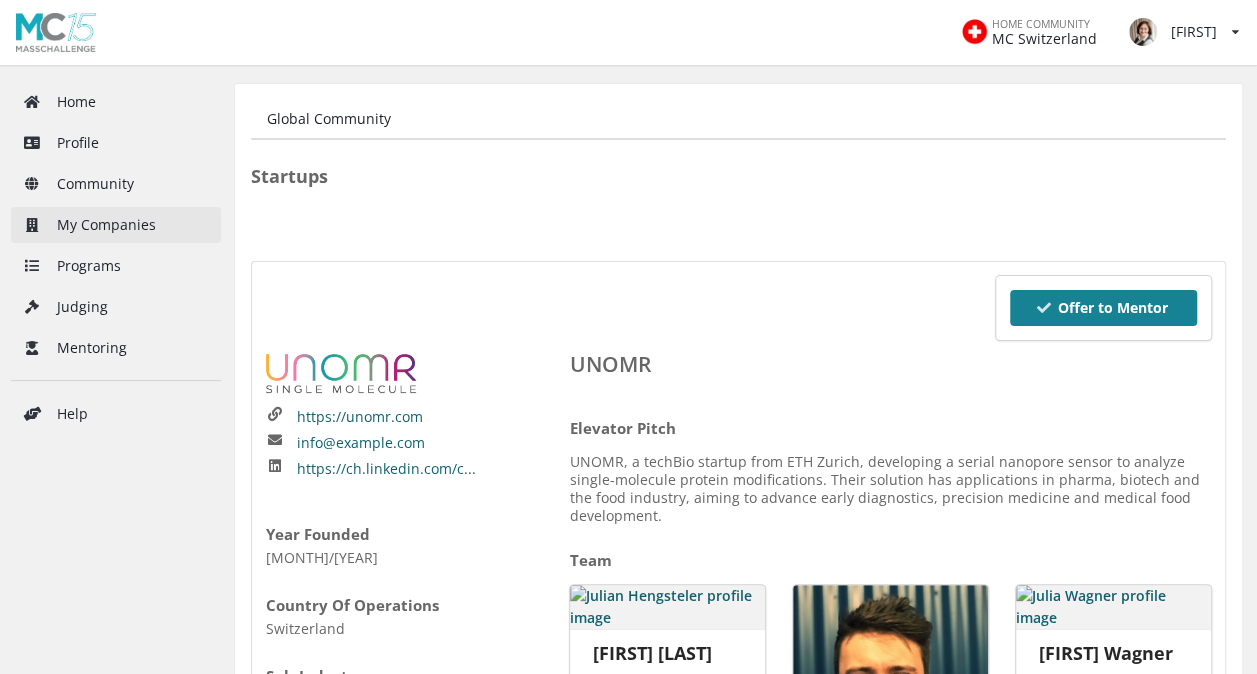 click on "My Companies" at bounding box center (116, 225) 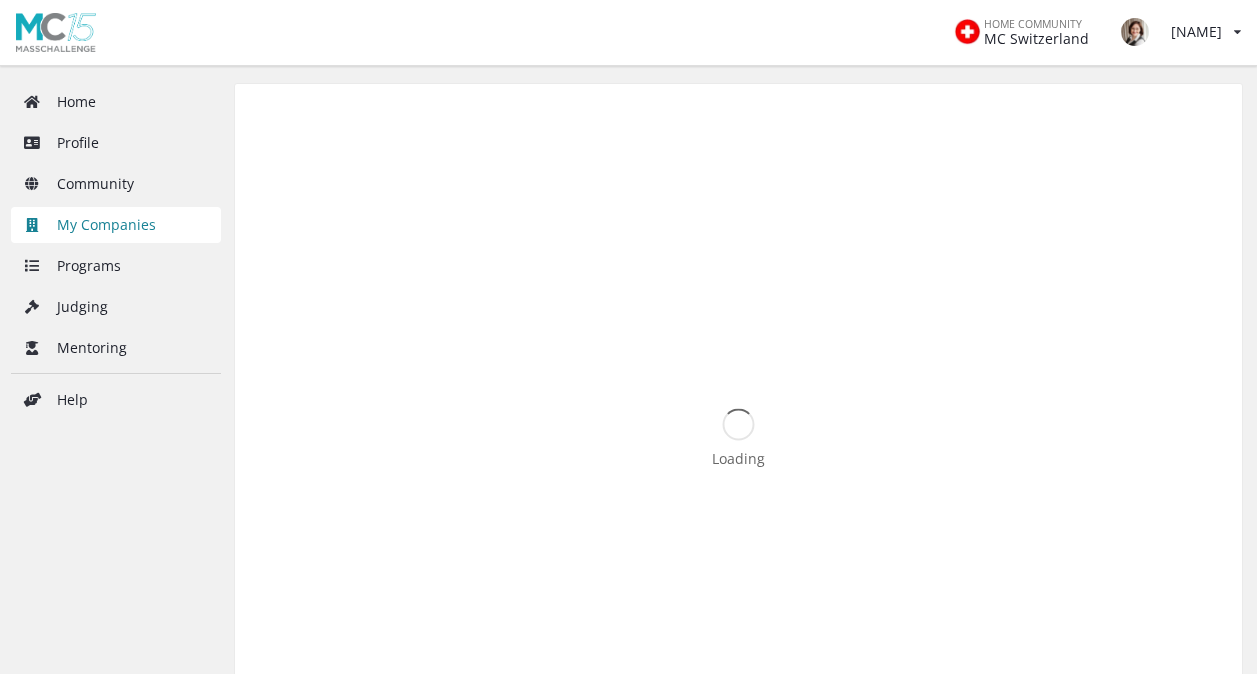scroll, scrollTop: 0, scrollLeft: 0, axis: both 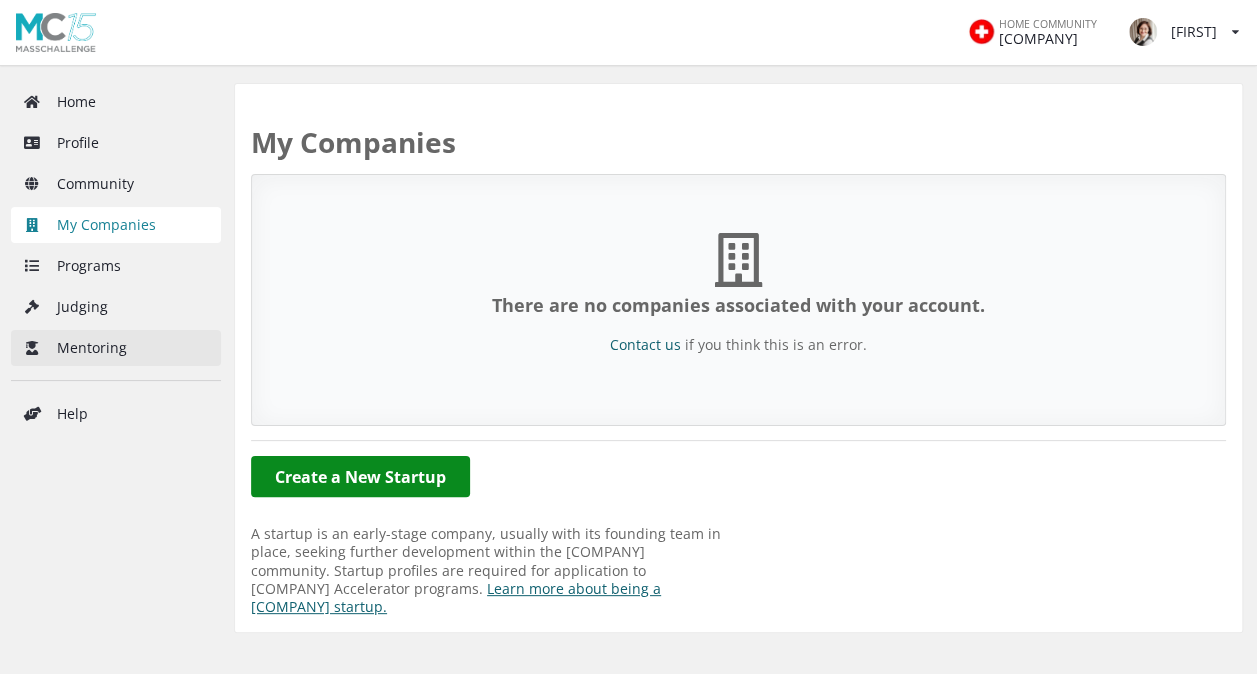 click on "Mentoring" at bounding box center (116, 348) 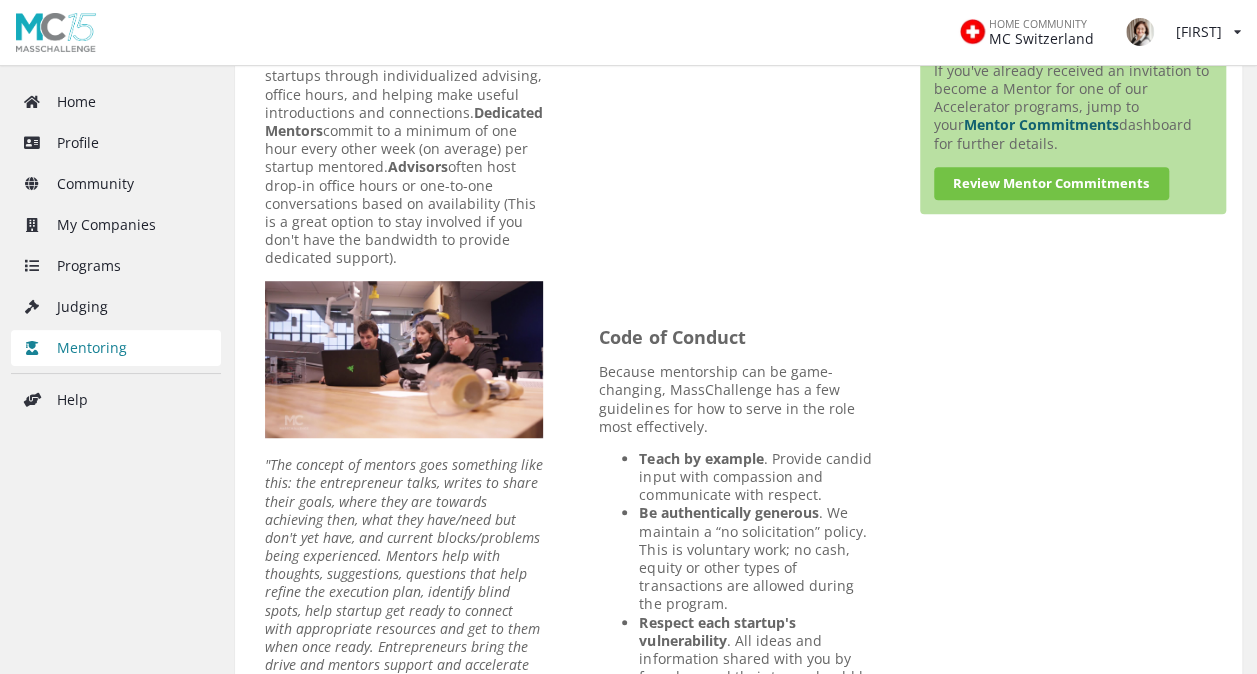 scroll, scrollTop: 492, scrollLeft: 0, axis: vertical 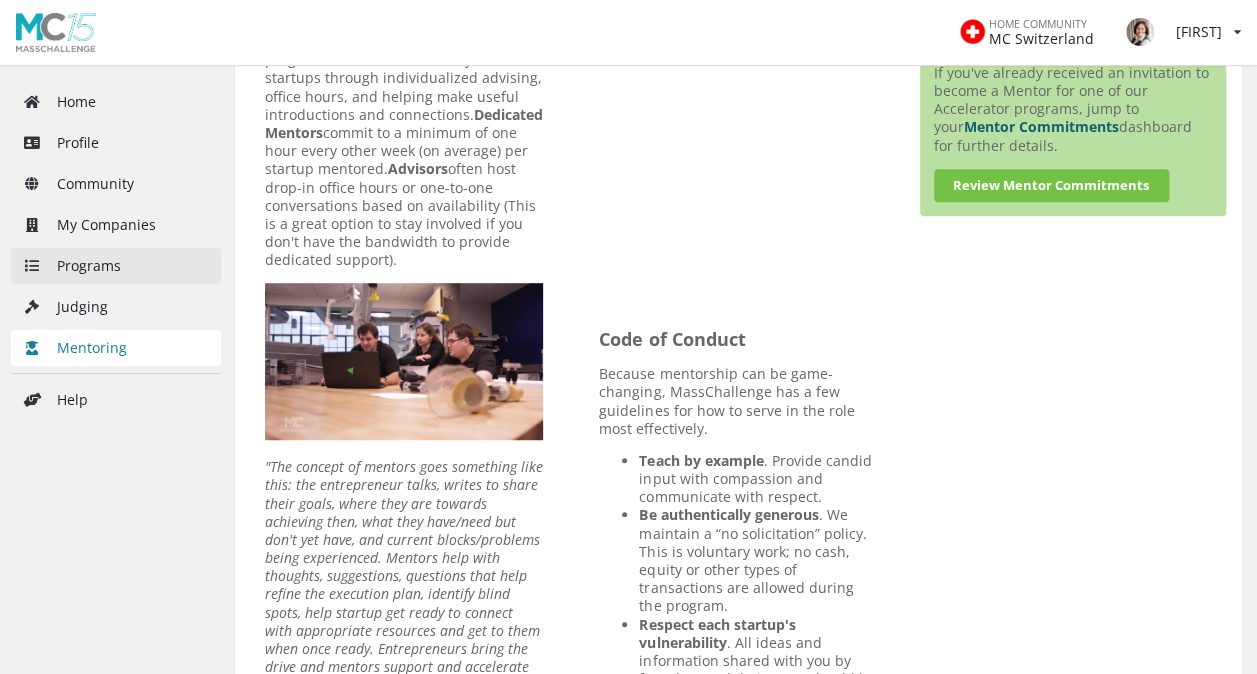 click on "Programs" at bounding box center [116, 266] 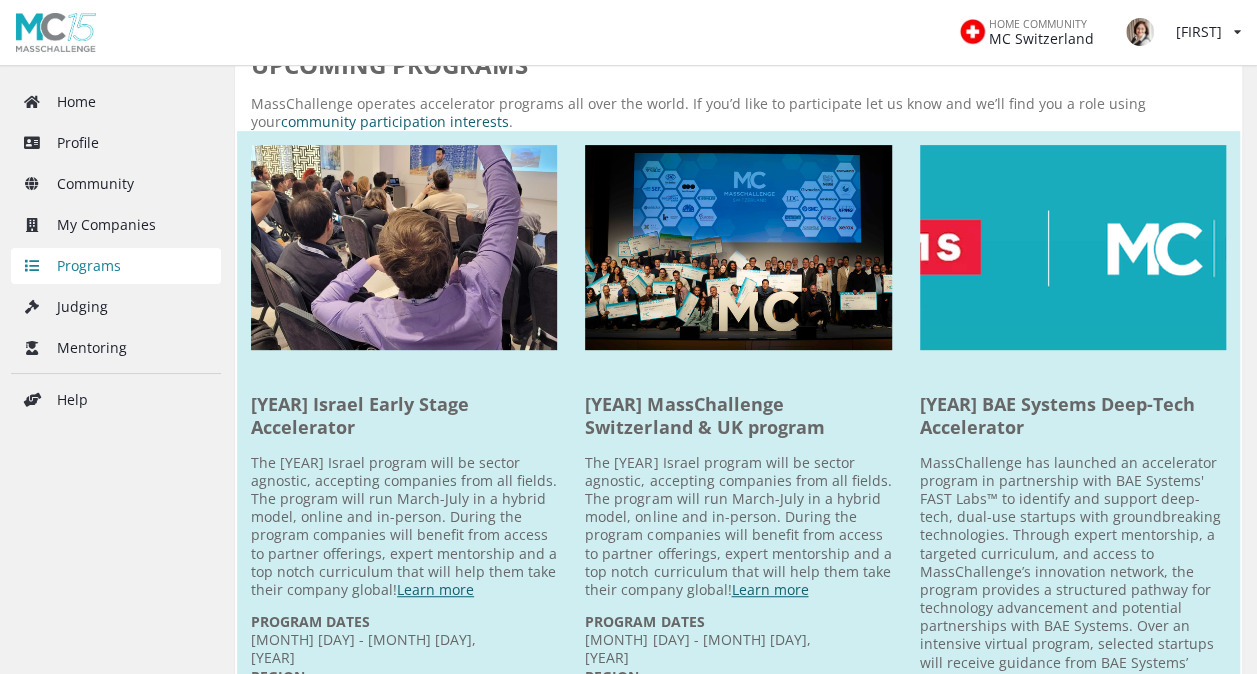 scroll, scrollTop: 315, scrollLeft: 0, axis: vertical 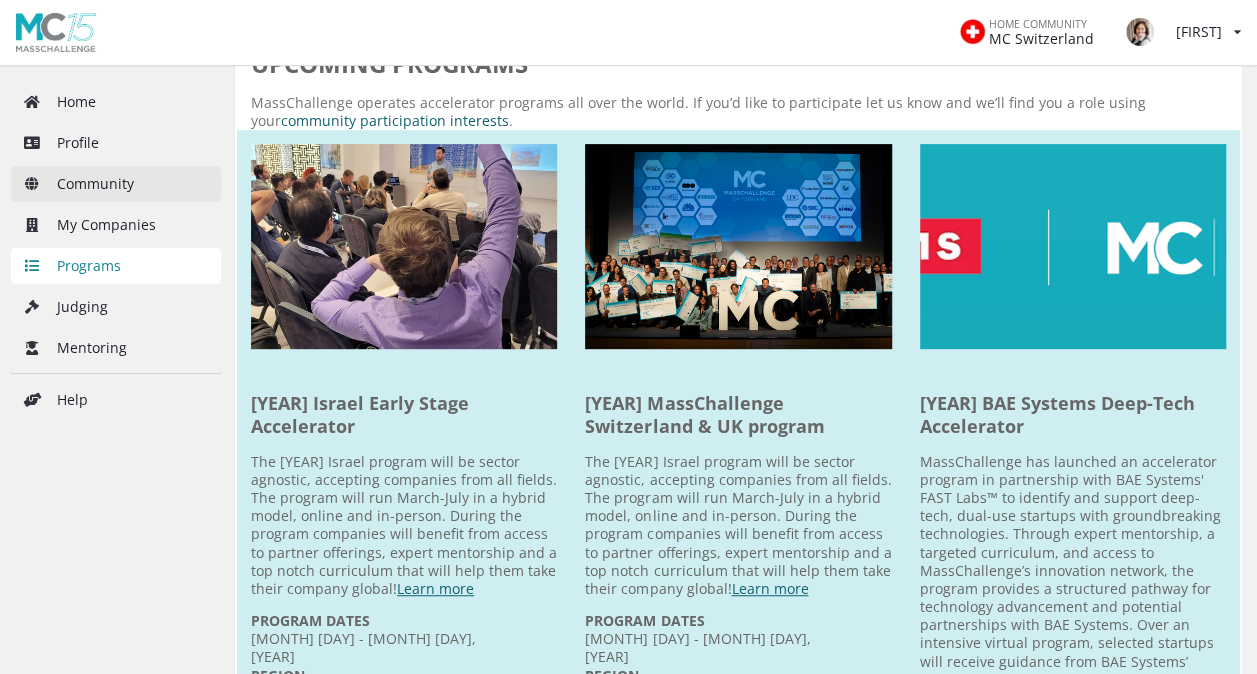 click on "Community" at bounding box center [116, 184] 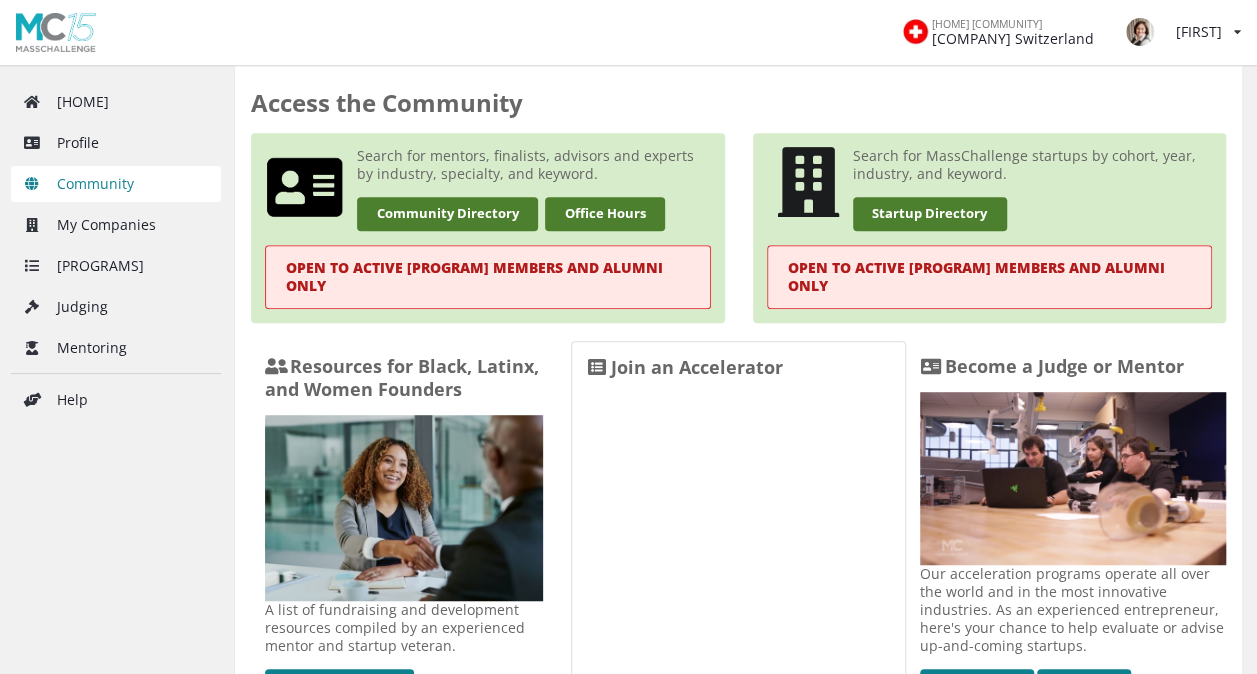 scroll, scrollTop: 401, scrollLeft: 0, axis: vertical 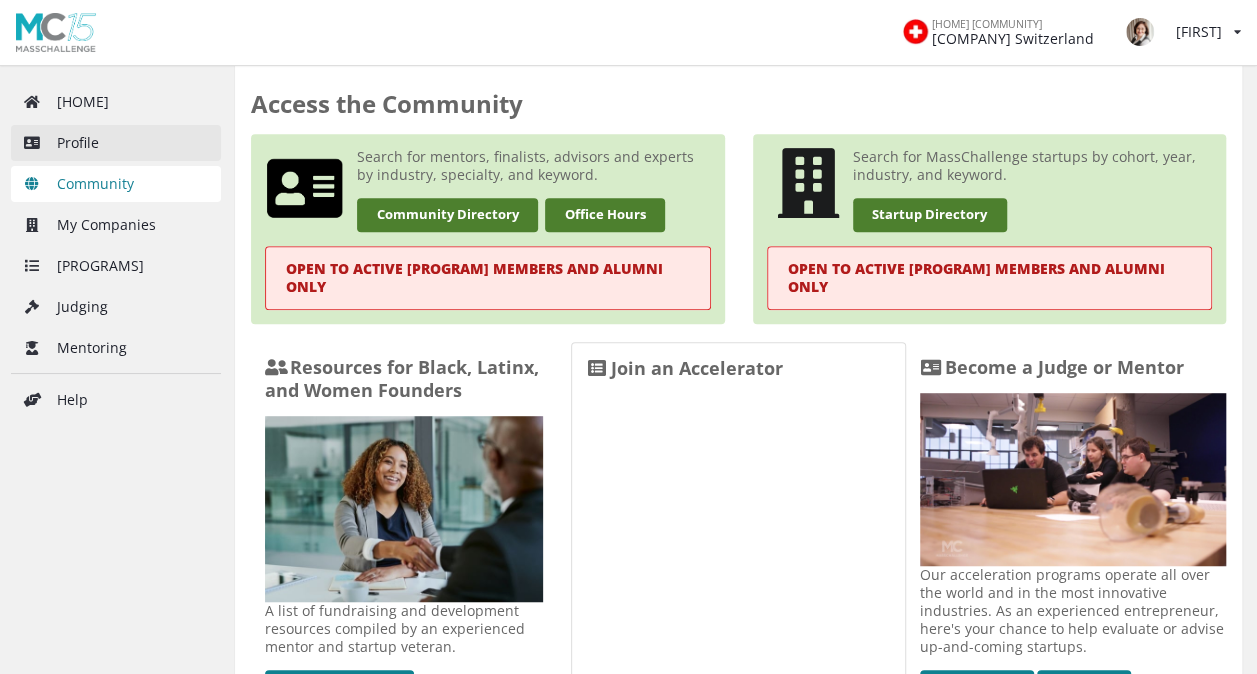 click on "Profile" at bounding box center (116, 143) 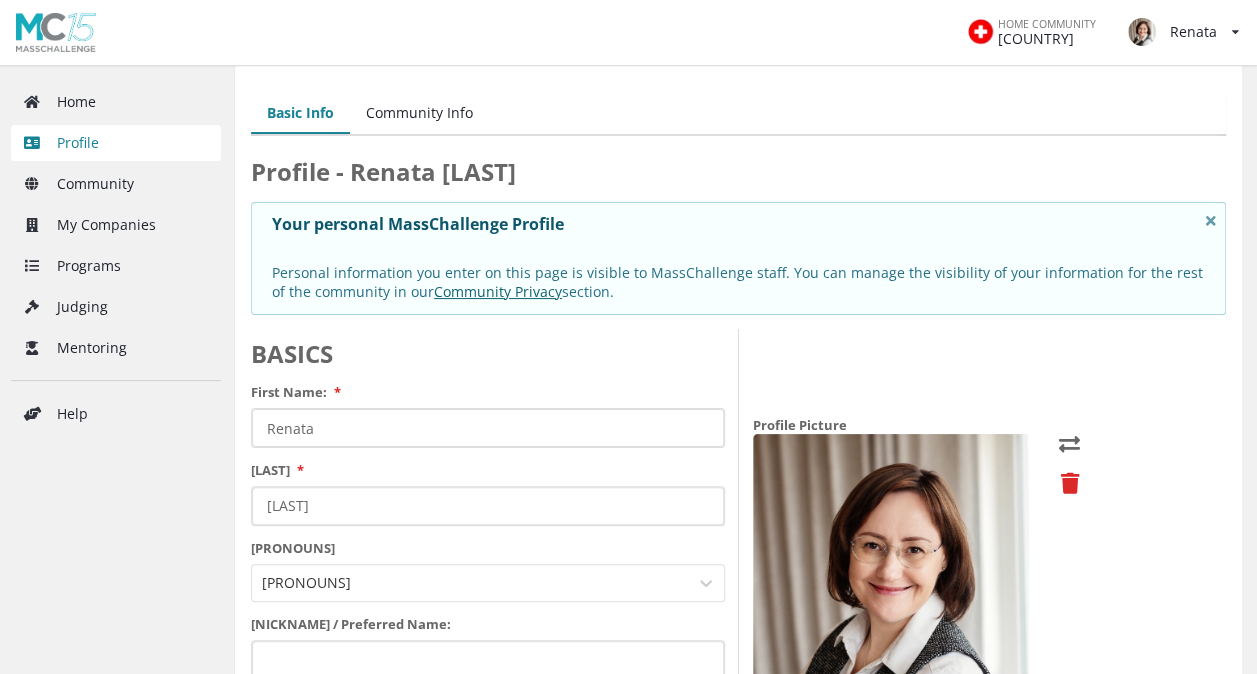 scroll, scrollTop: 6, scrollLeft: 0, axis: vertical 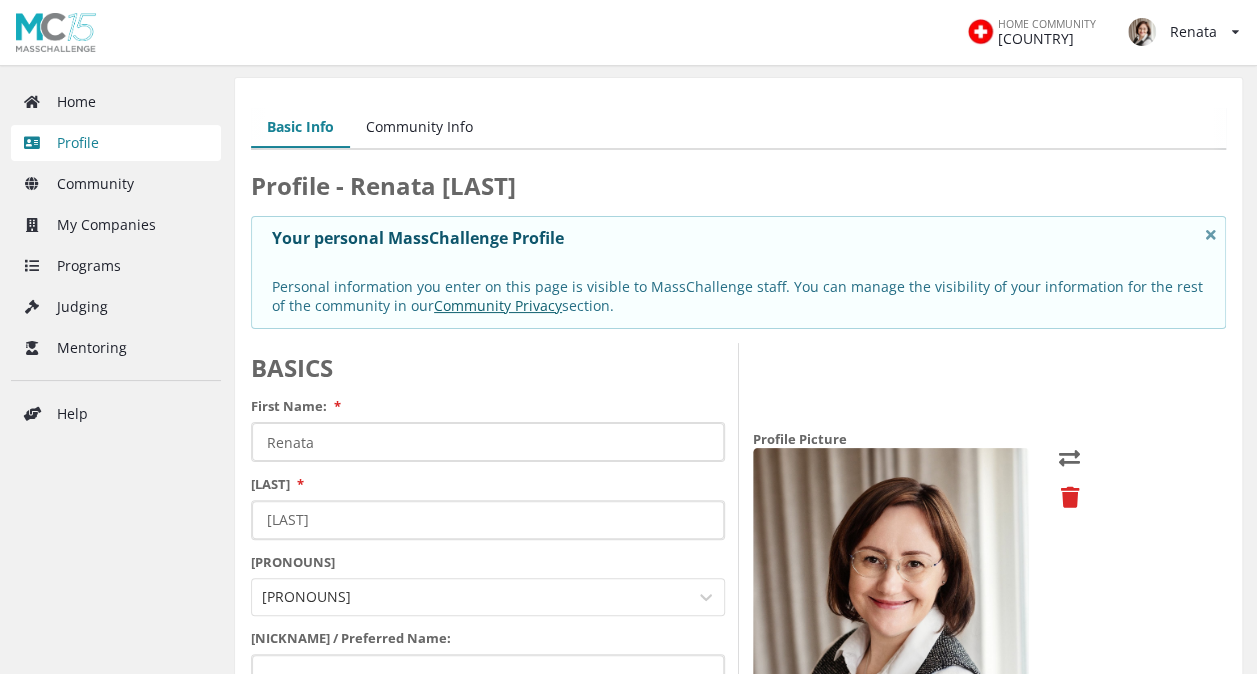 click on "Community Info" at bounding box center (419, 128) 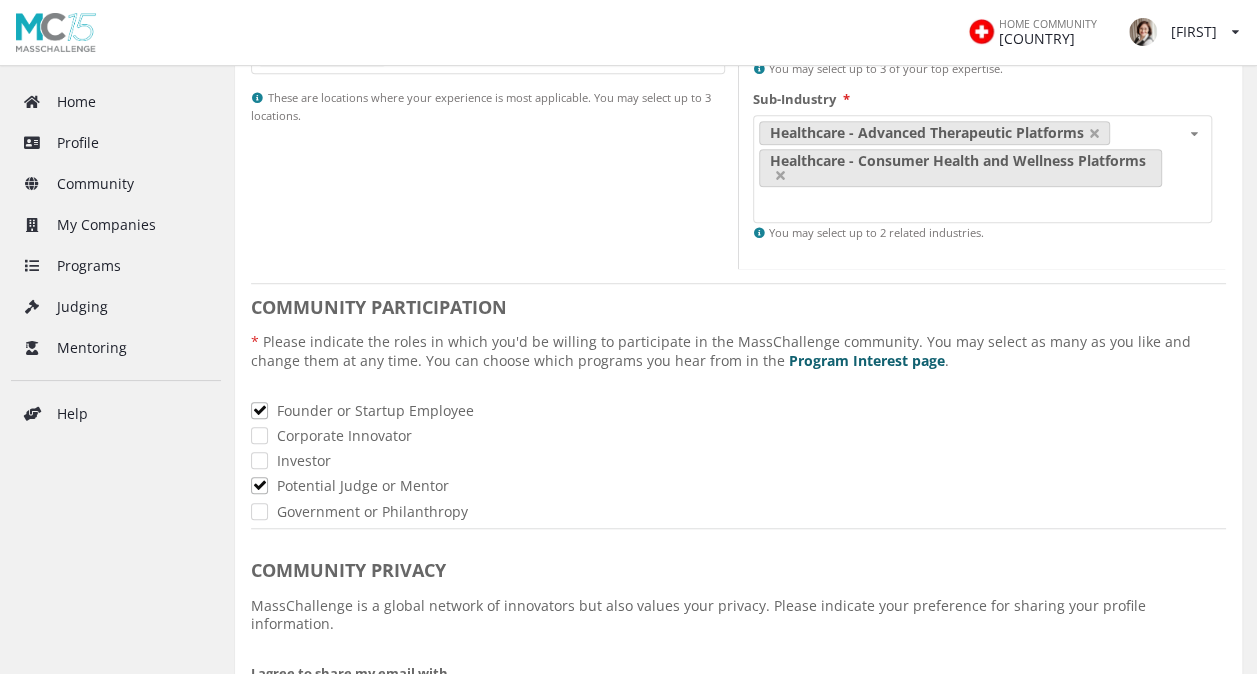 scroll, scrollTop: 0, scrollLeft: 0, axis: both 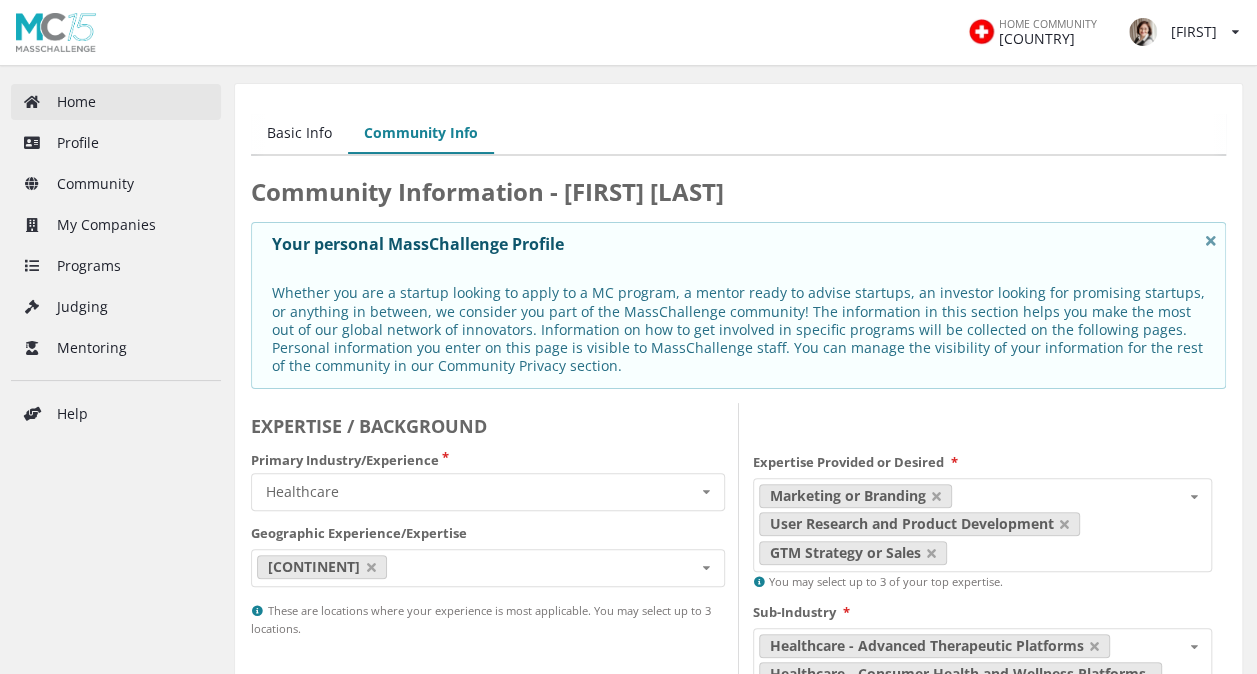click on "Home" at bounding box center [116, 102] 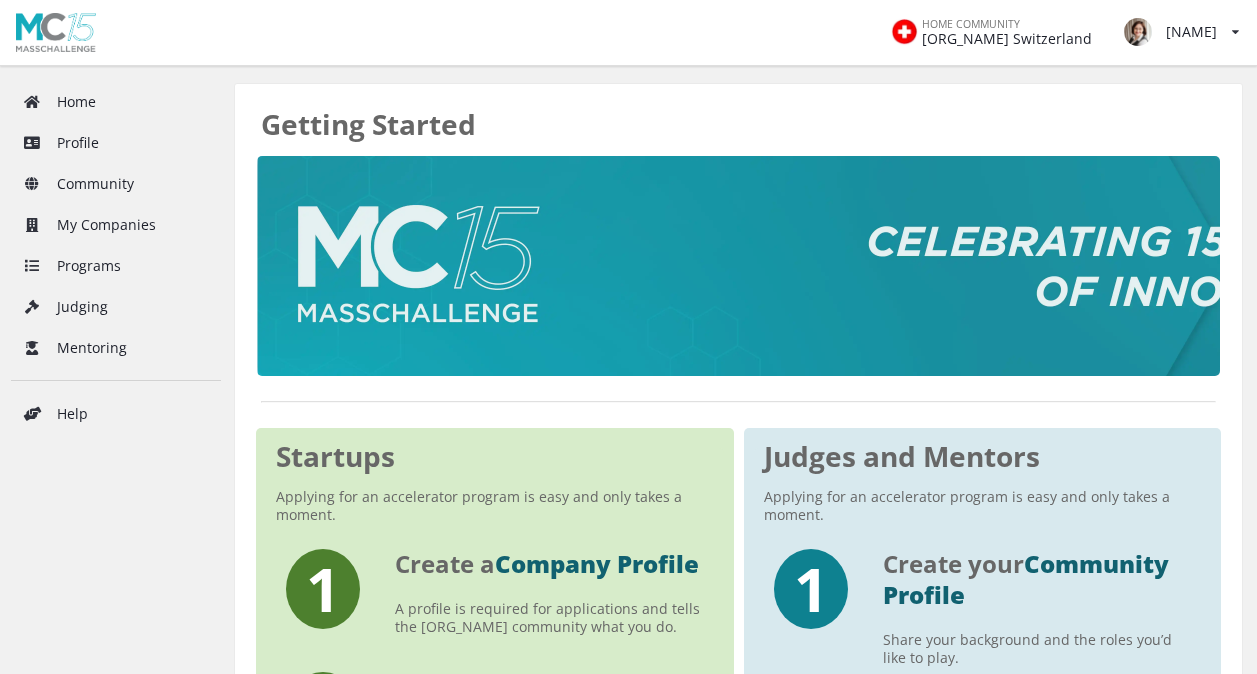 scroll, scrollTop: 0, scrollLeft: 0, axis: both 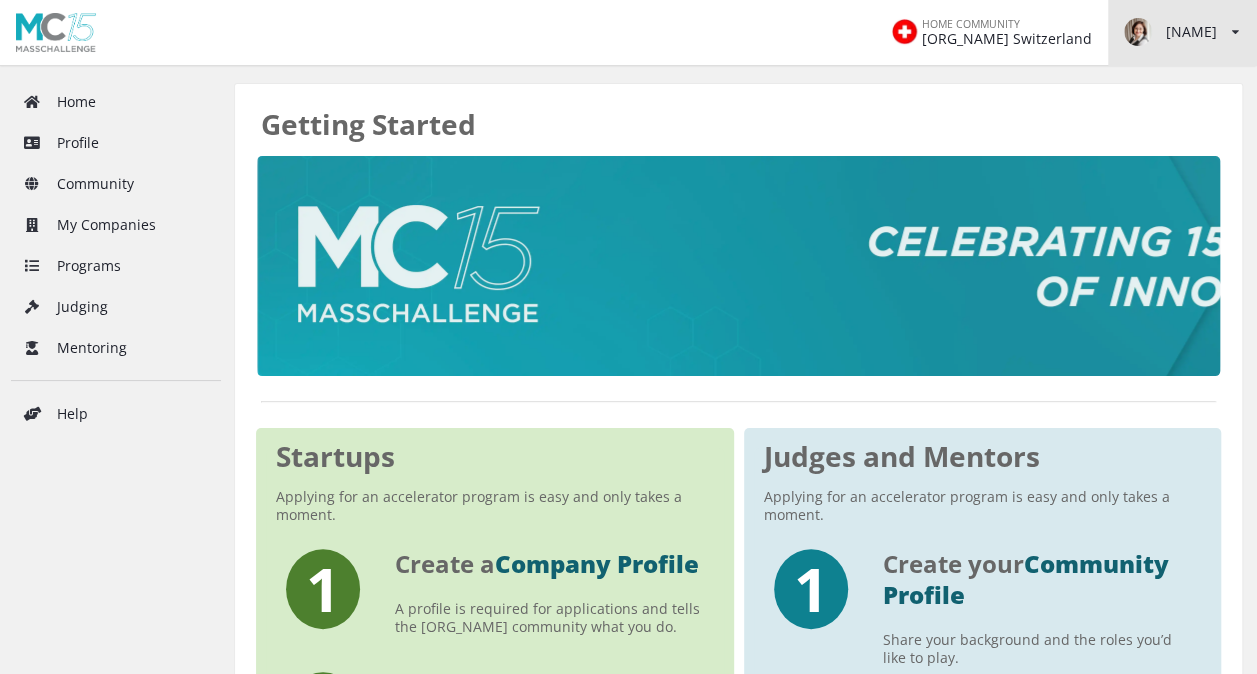click at bounding box center (1235, 32) 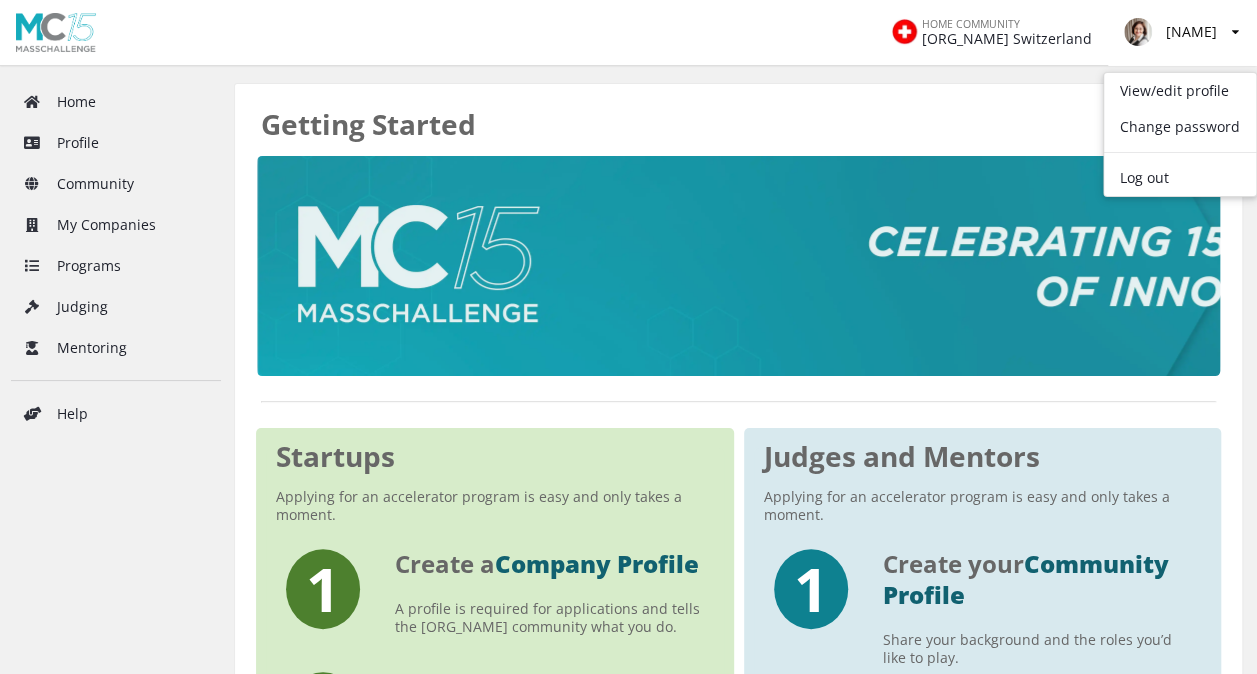 click at bounding box center [738, 266] 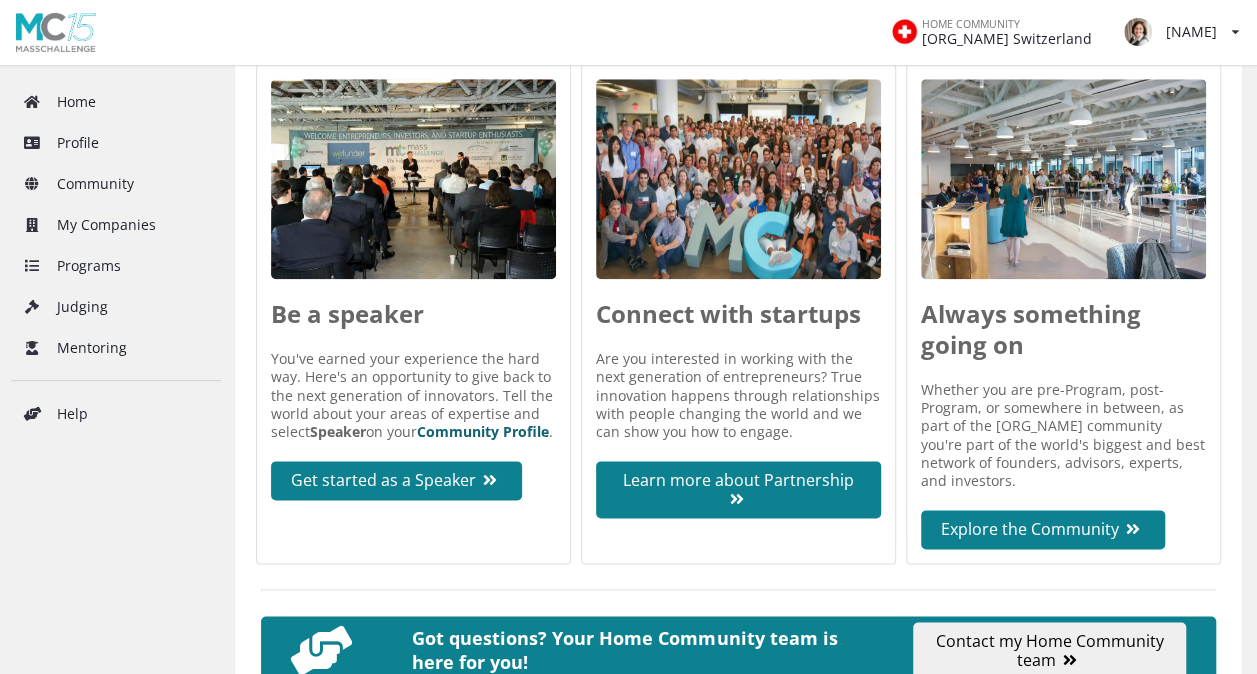 scroll, scrollTop: 984, scrollLeft: 0, axis: vertical 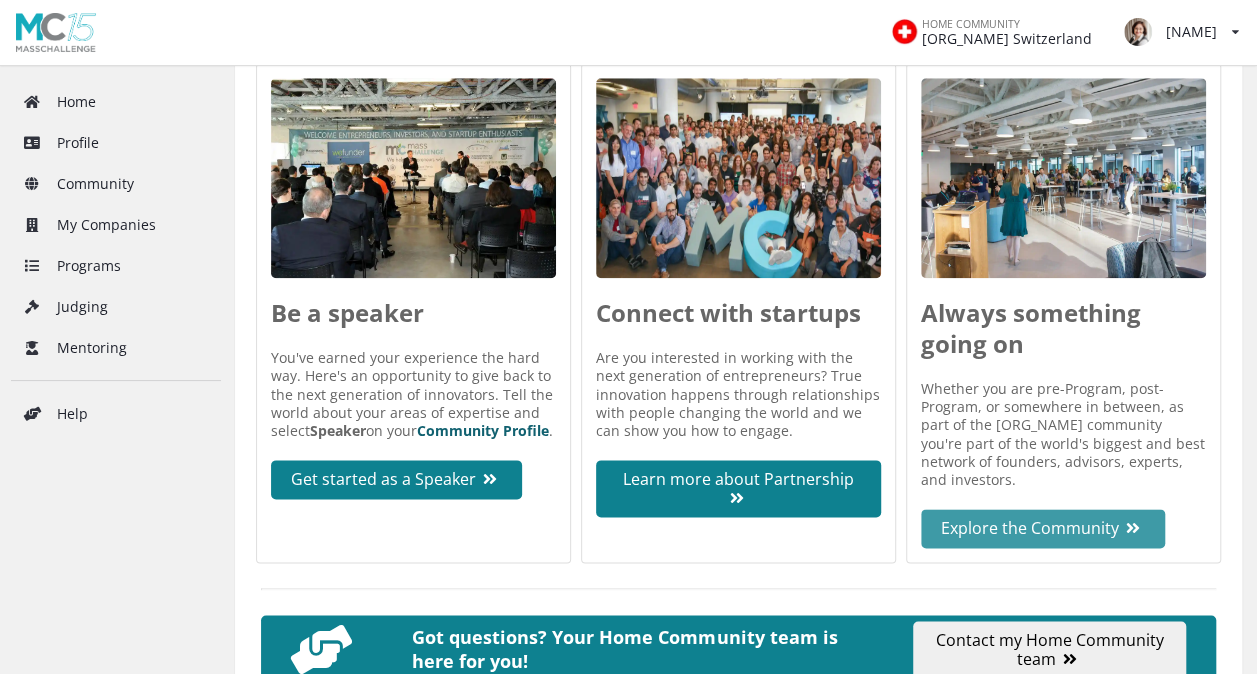 click on "Explore the Community" at bounding box center (1043, 546) 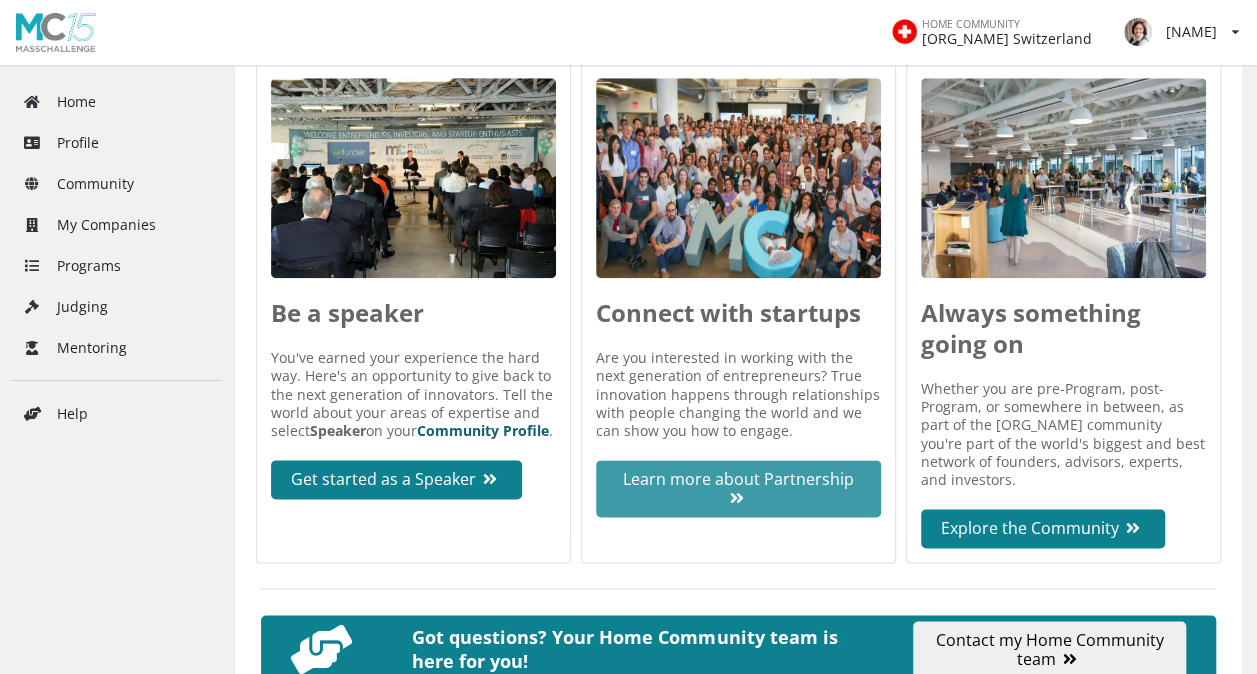 click on "Learn more about Partnership" at bounding box center [738, 506] 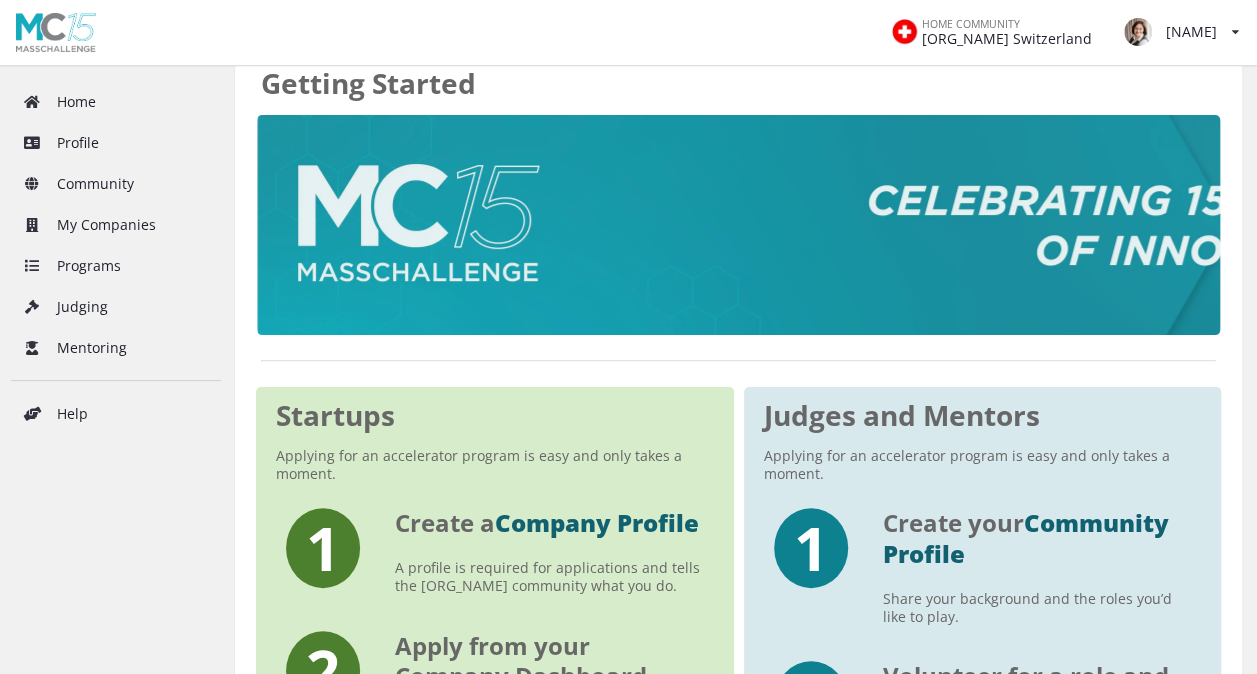 scroll, scrollTop: 40, scrollLeft: 0, axis: vertical 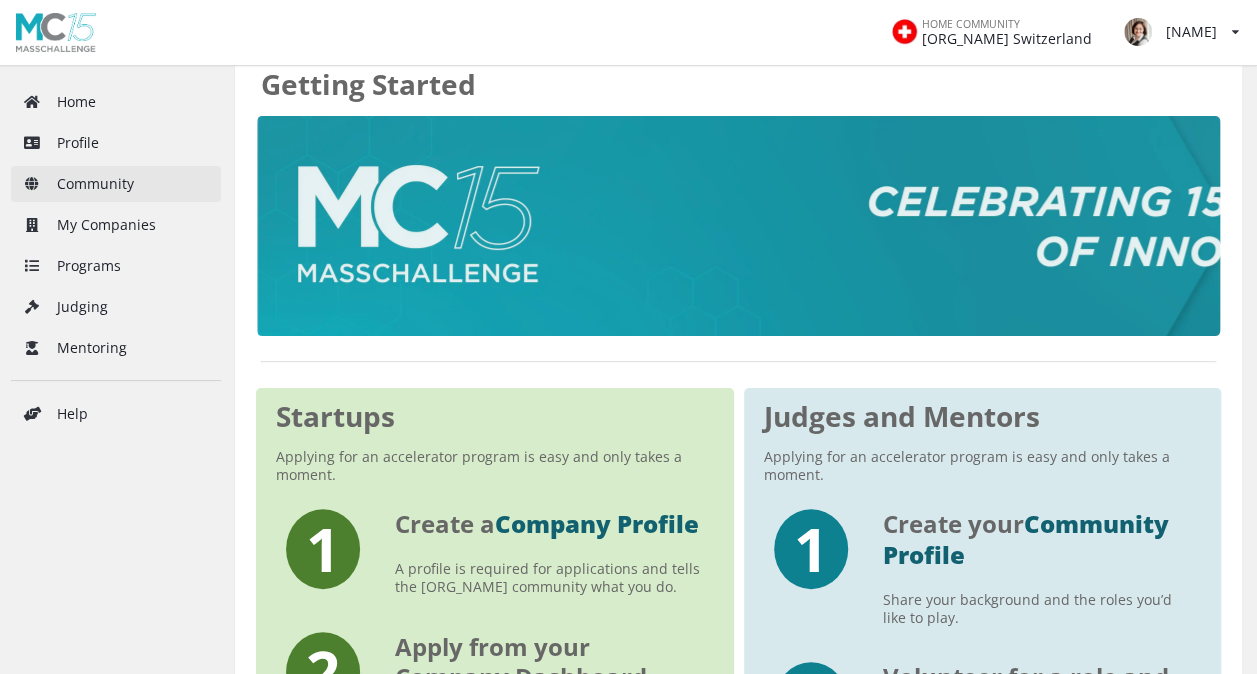 click on "Community" at bounding box center [116, 184] 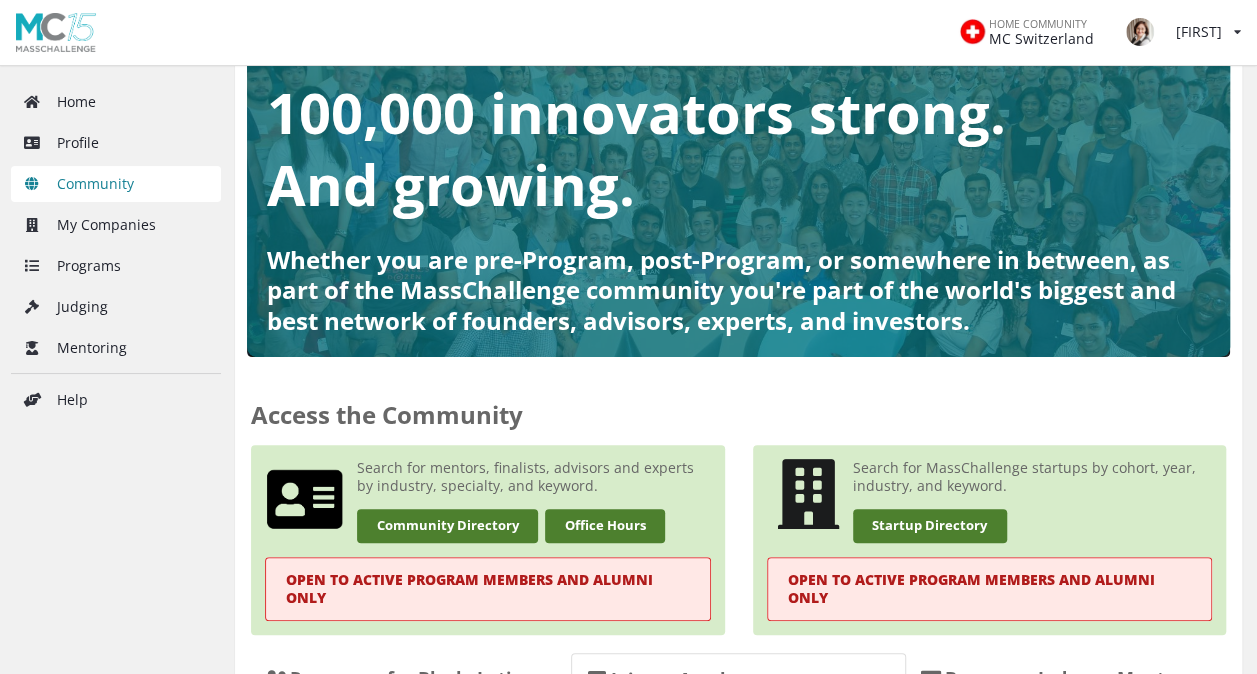 scroll, scrollTop: 0, scrollLeft: 0, axis: both 